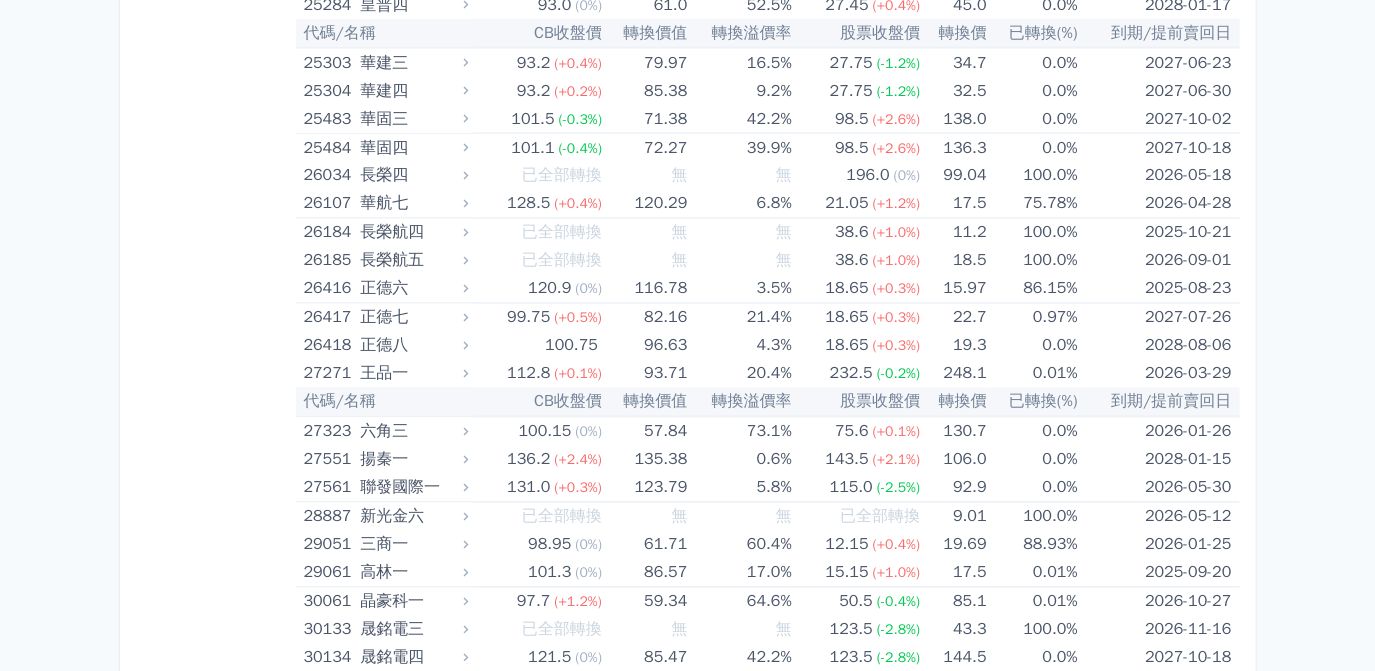 scroll, scrollTop: 2727, scrollLeft: 0, axis: vertical 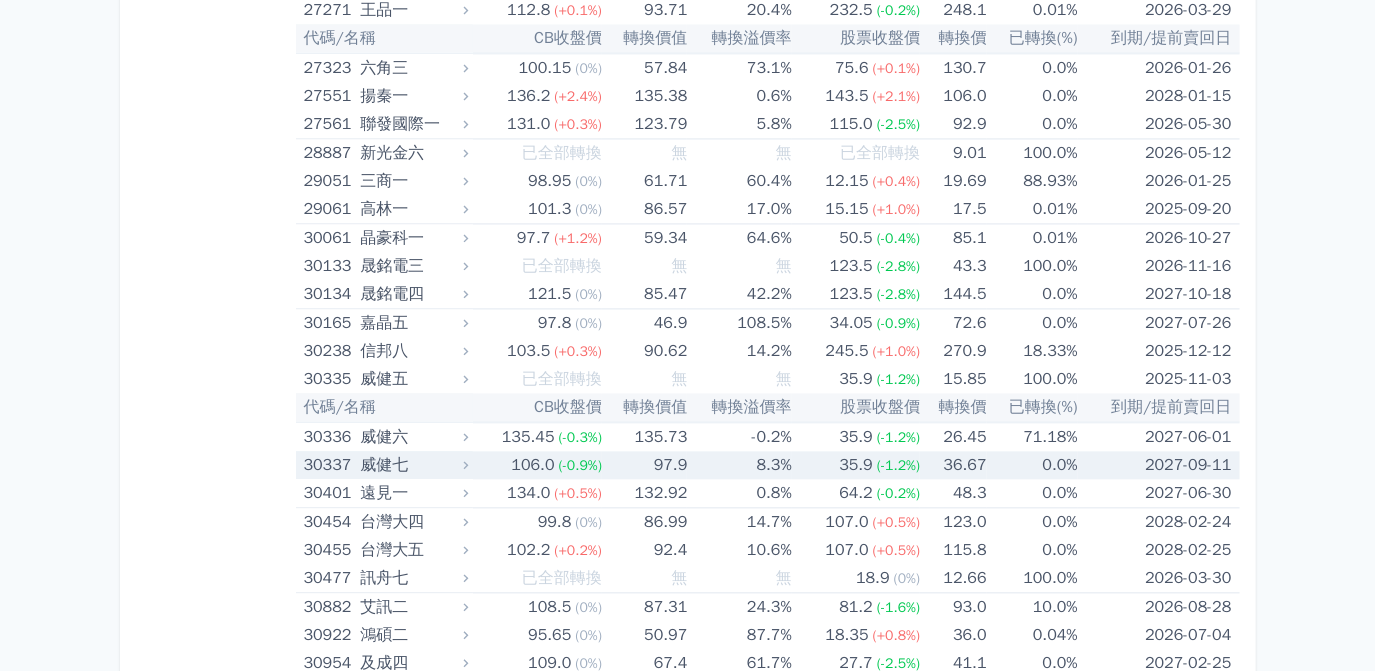 click on "97.9" at bounding box center (644, 465) 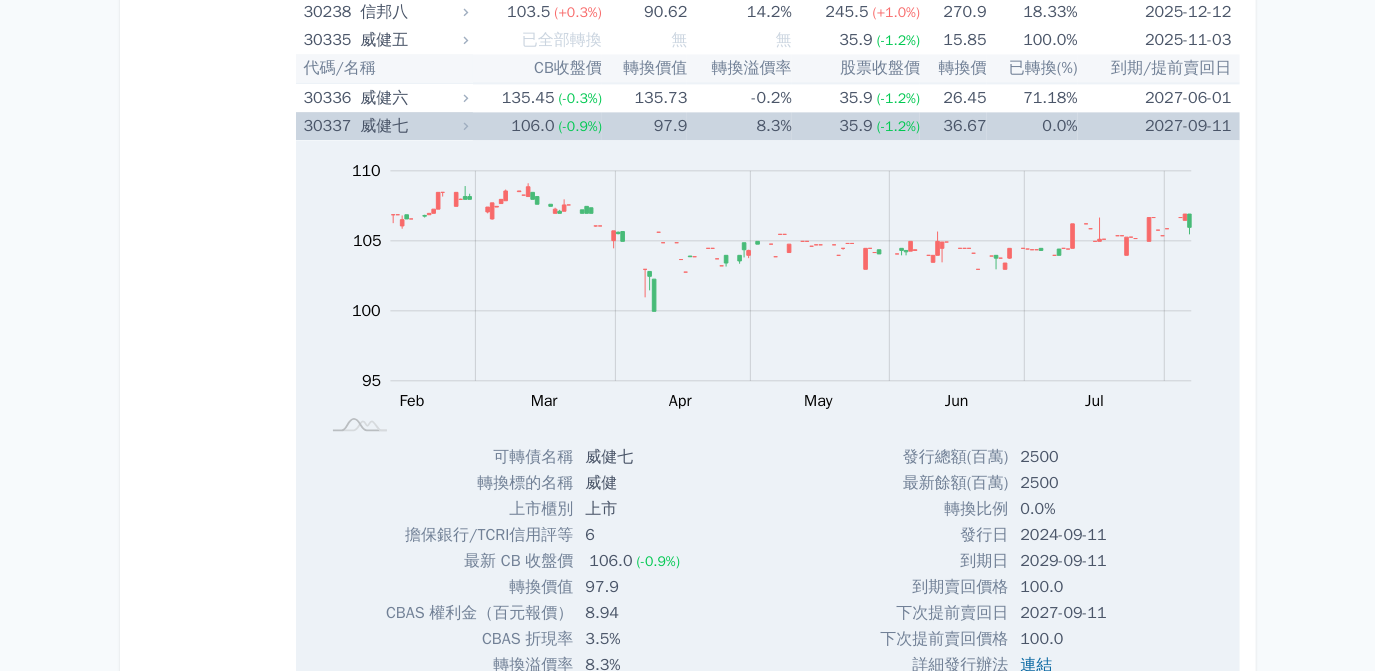 scroll, scrollTop: 3272, scrollLeft: 0, axis: vertical 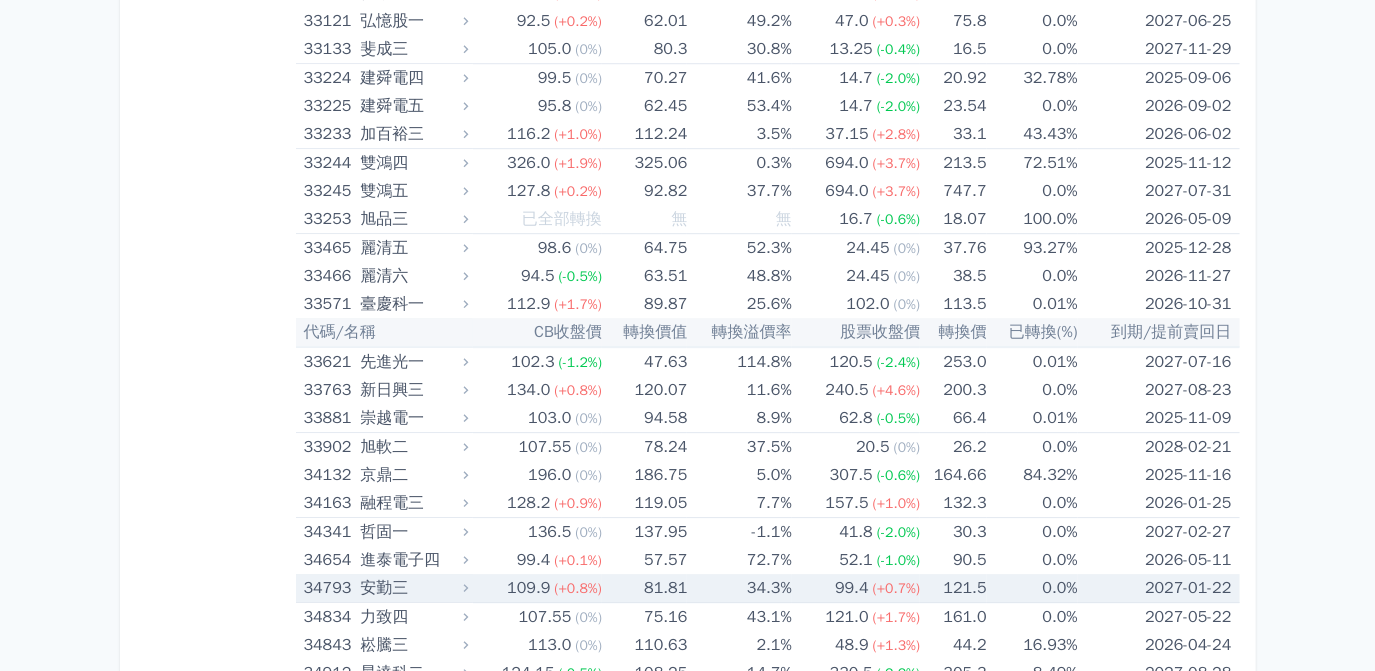 click on "2027-01-22" at bounding box center [1159, 588] 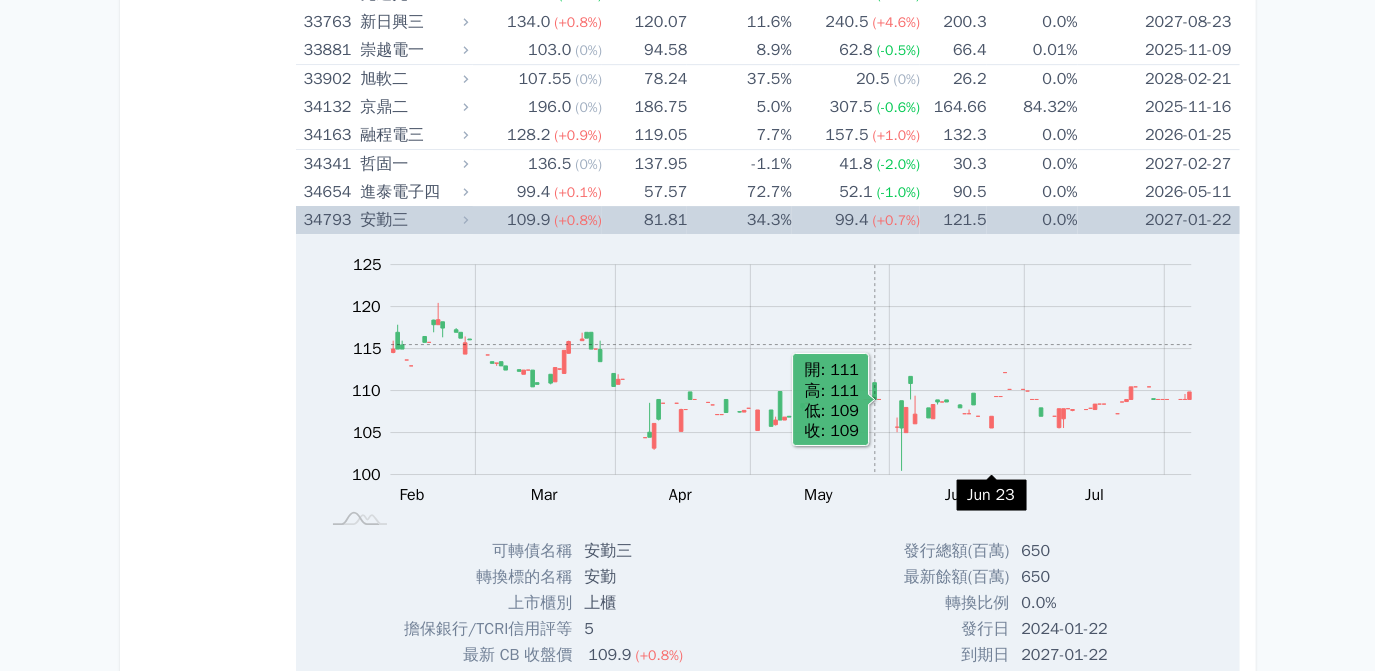 scroll, scrollTop: 4272, scrollLeft: 0, axis: vertical 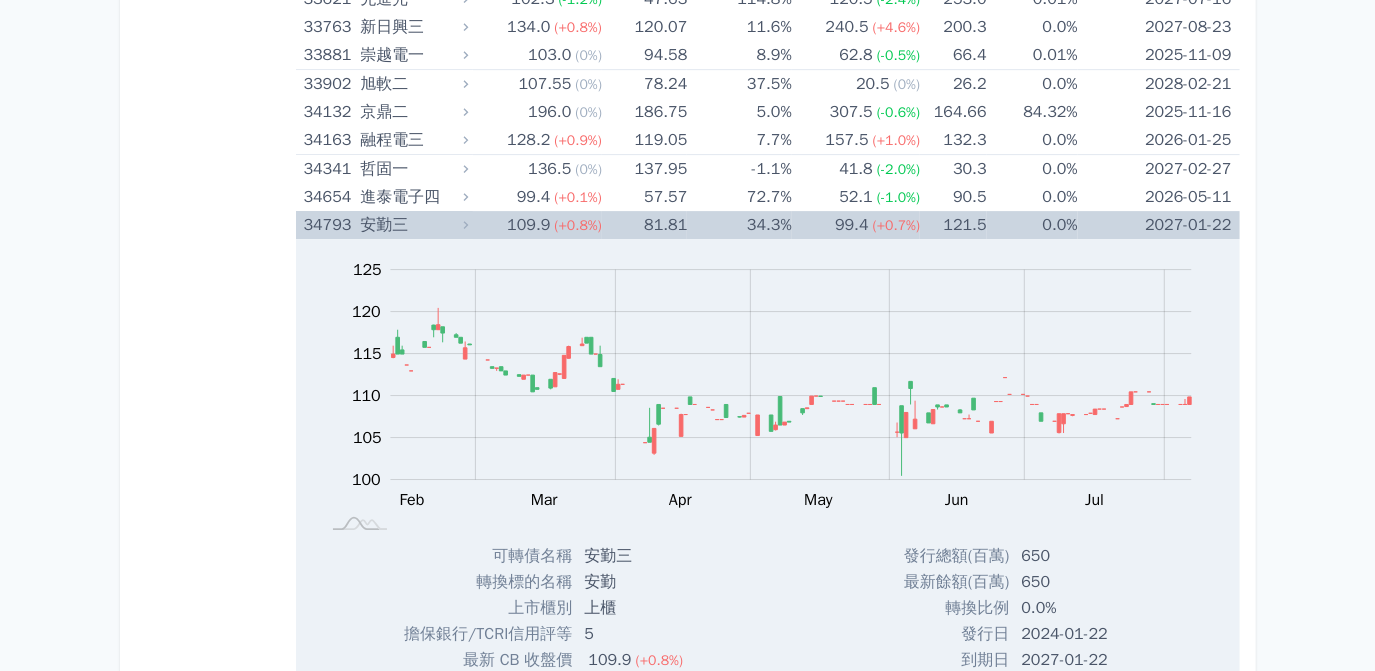 click on "34.3%" at bounding box center (739, 225) 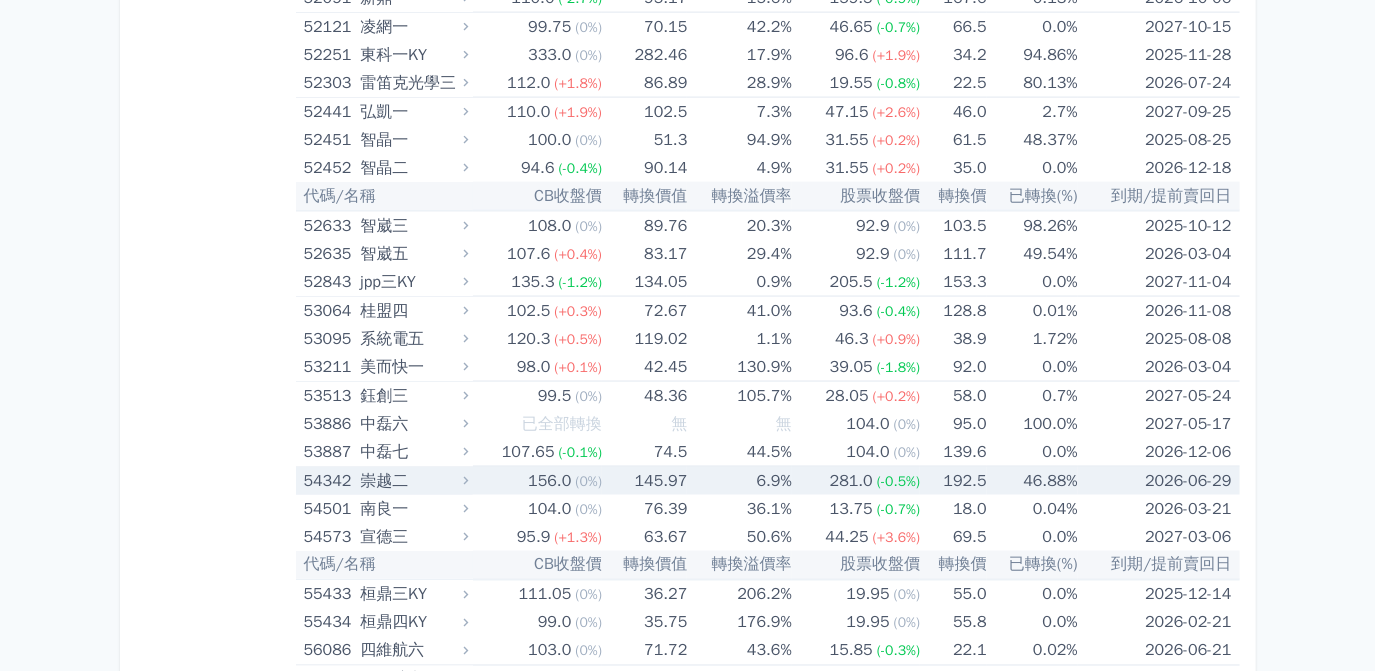 scroll, scrollTop: 6818, scrollLeft: 0, axis: vertical 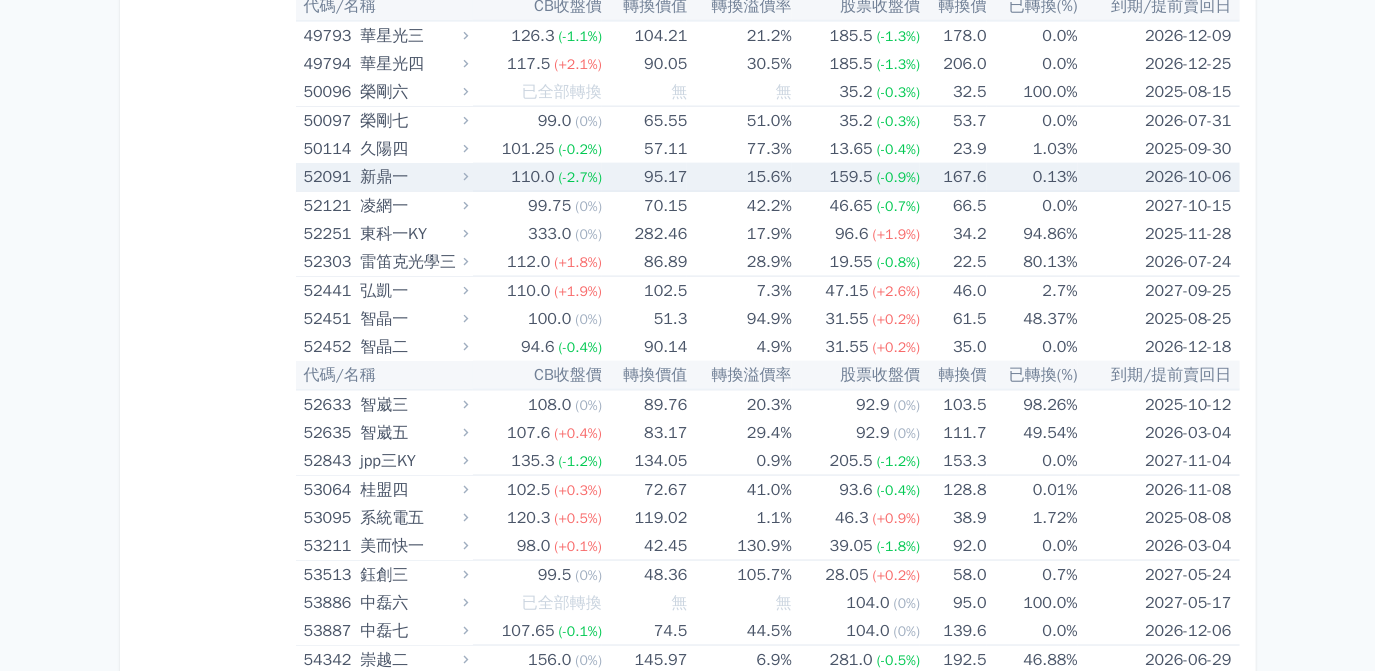 click on "15.6%" at bounding box center [739, 177] 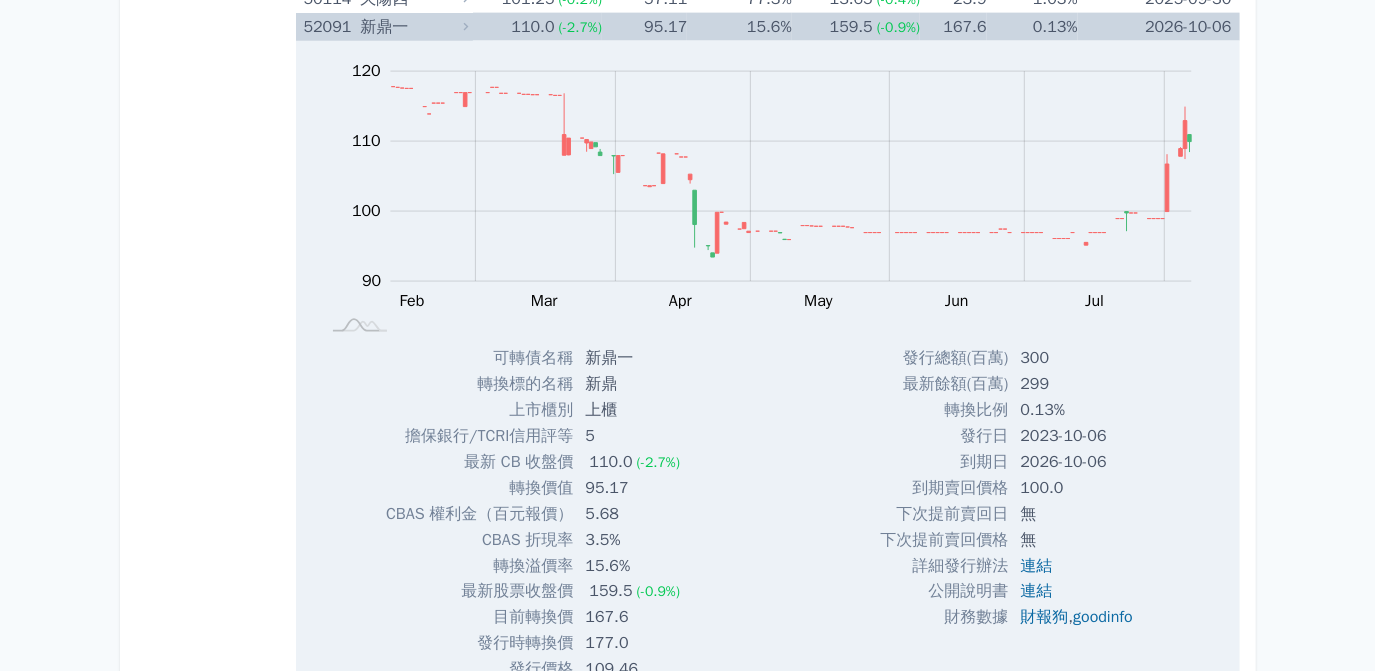 scroll, scrollTop: 7000, scrollLeft: 0, axis: vertical 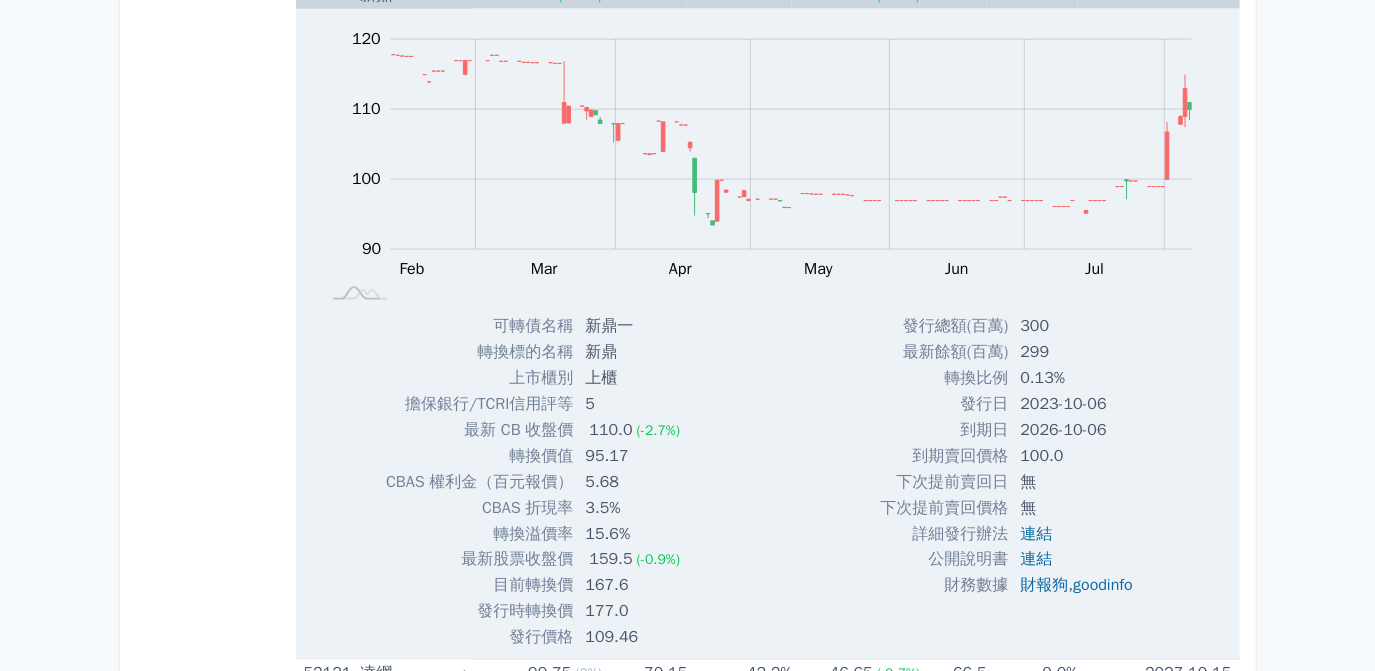 click on "Zoom Out 100 80 85 90 95 100 105 110 130 120 70 L Feb Mar Apr May Jun Jul Aug Sep 開: 98.2 高: 98.5 低: 98.2 收: 98.5 100% Chart created using amCharts library Apr 25
可轉債名稱
新鼎一
轉換標的名稱
新鼎
上市櫃別
上櫃
擔保銀行/TCRI信用評等 5 最新 CB 收盤價" at bounding box center [768, 330] 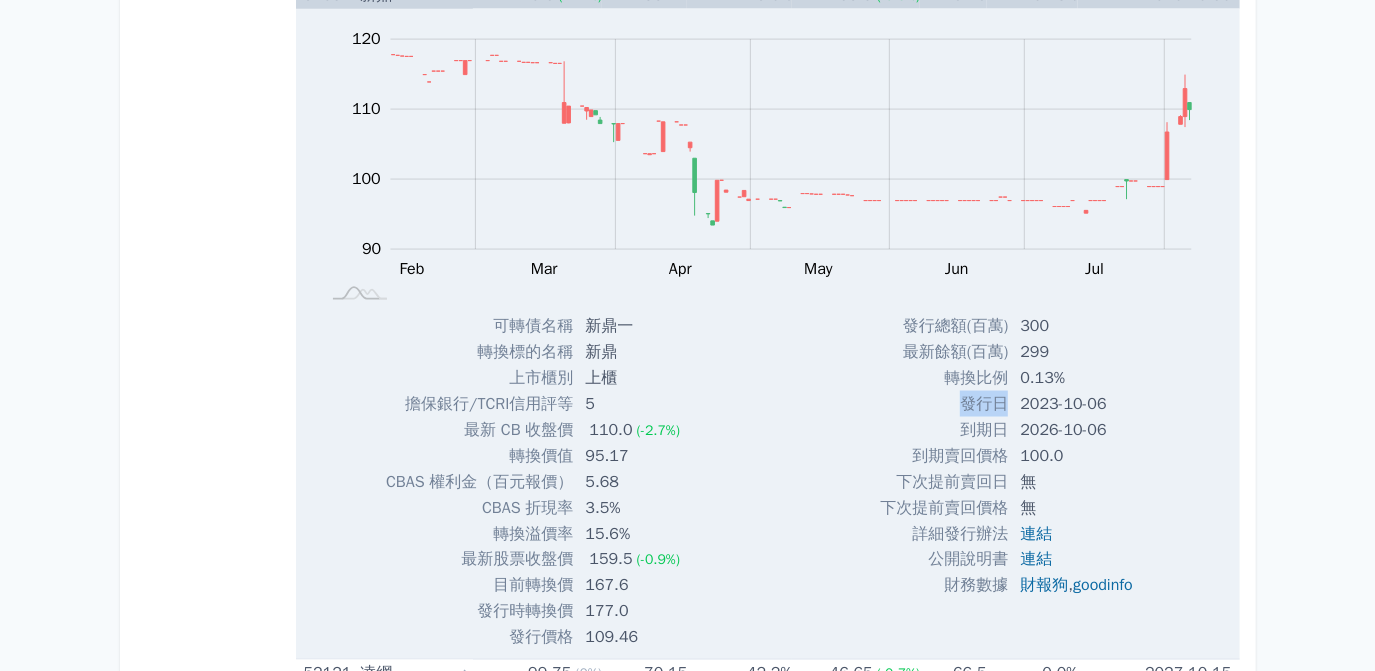 drag, startPoint x: 949, startPoint y: 375, endPoint x: 995, endPoint y: 379, distance: 46.173584 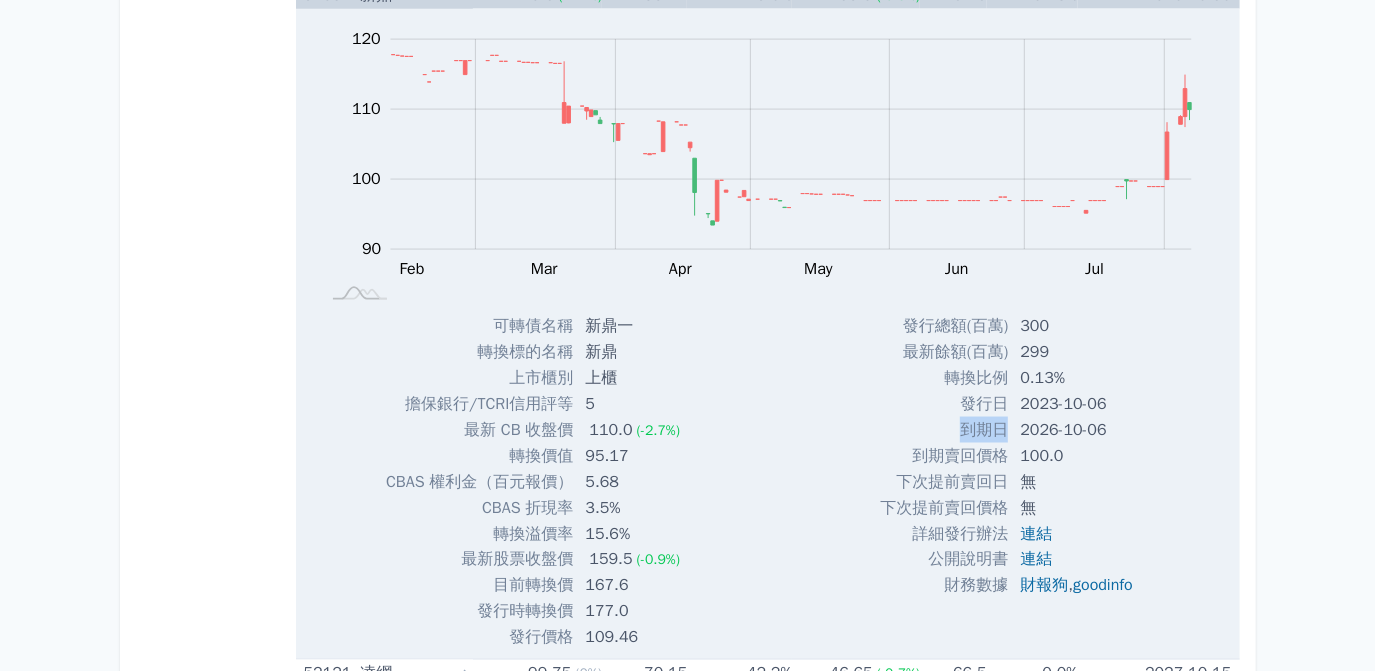 drag, startPoint x: 945, startPoint y: 398, endPoint x: 992, endPoint y: 398, distance: 47 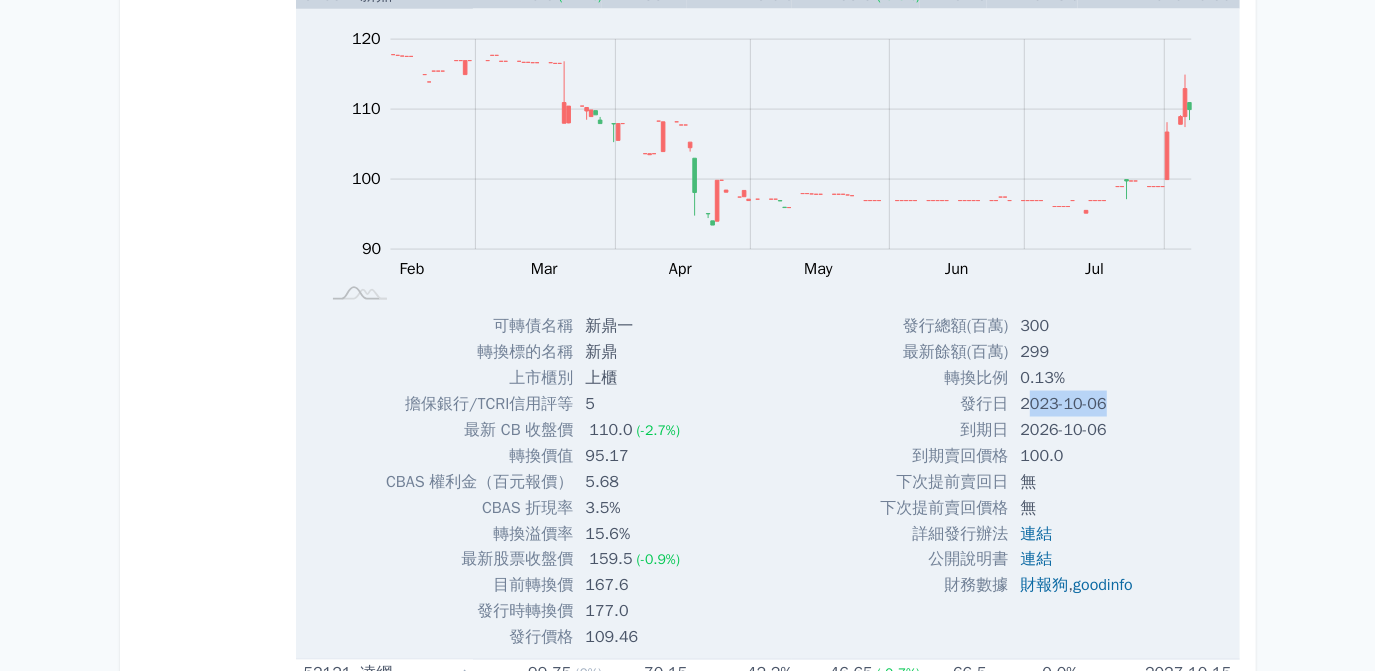 drag, startPoint x: 1015, startPoint y: 373, endPoint x: 1097, endPoint y: 373, distance: 82 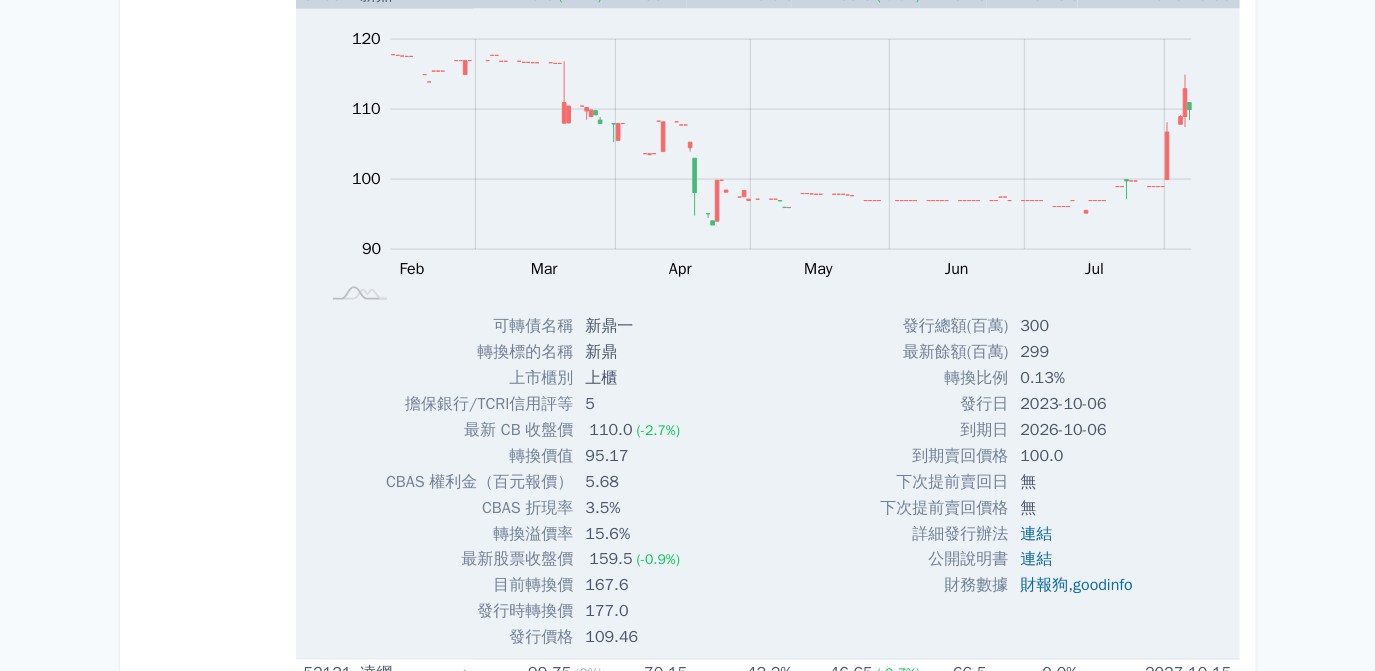 drag, startPoint x: 1097, startPoint y: 373, endPoint x: 1133, endPoint y: 464, distance: 97.862144 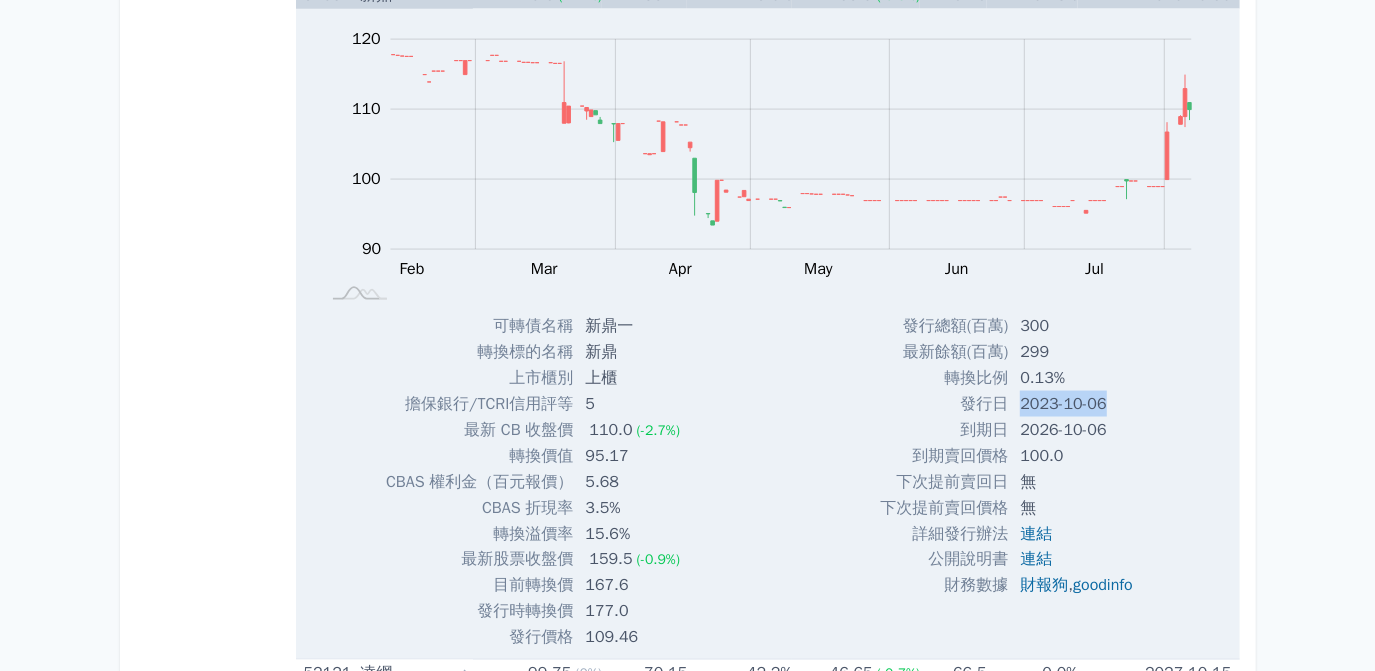 drag, startPoint x: 1009, startPoint y: 374, endPoint x: 1096, endPoint y: 372, distance: 87.02299 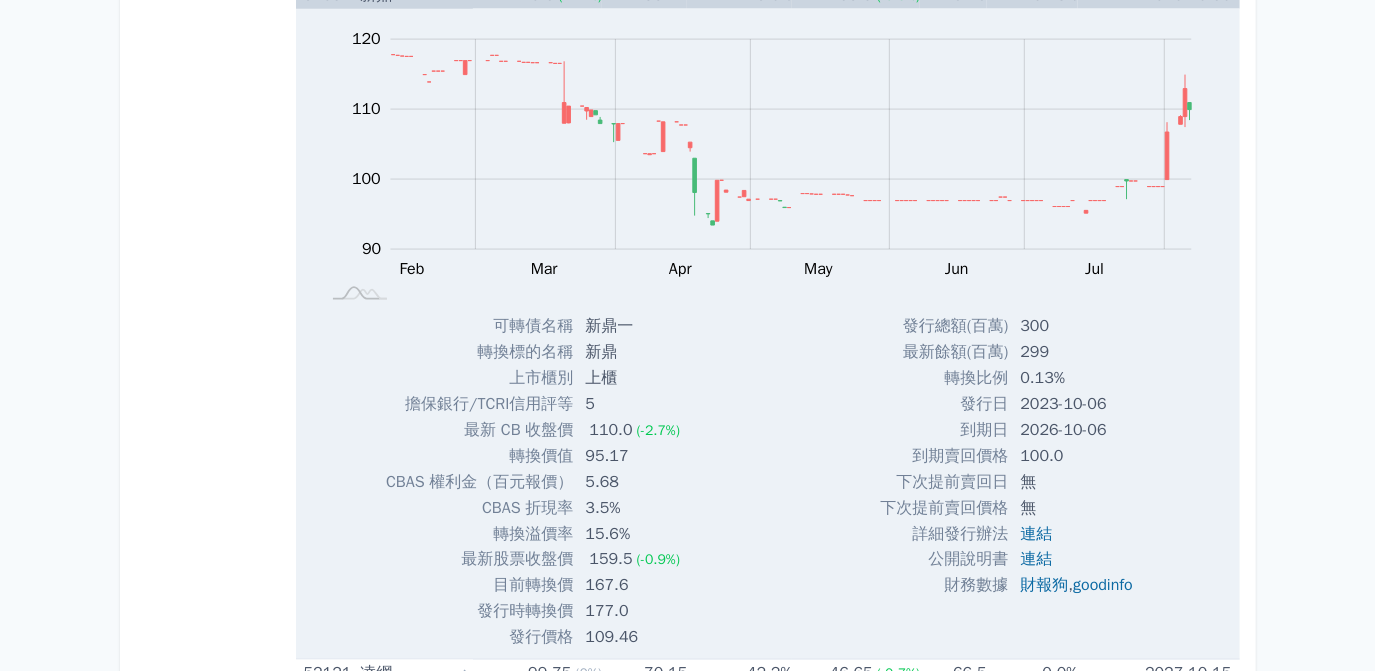 drag, startPoint x: 1059, startPoint y: 371, endPoint x: 1087, endPoint y: 460, distance: 93.30059 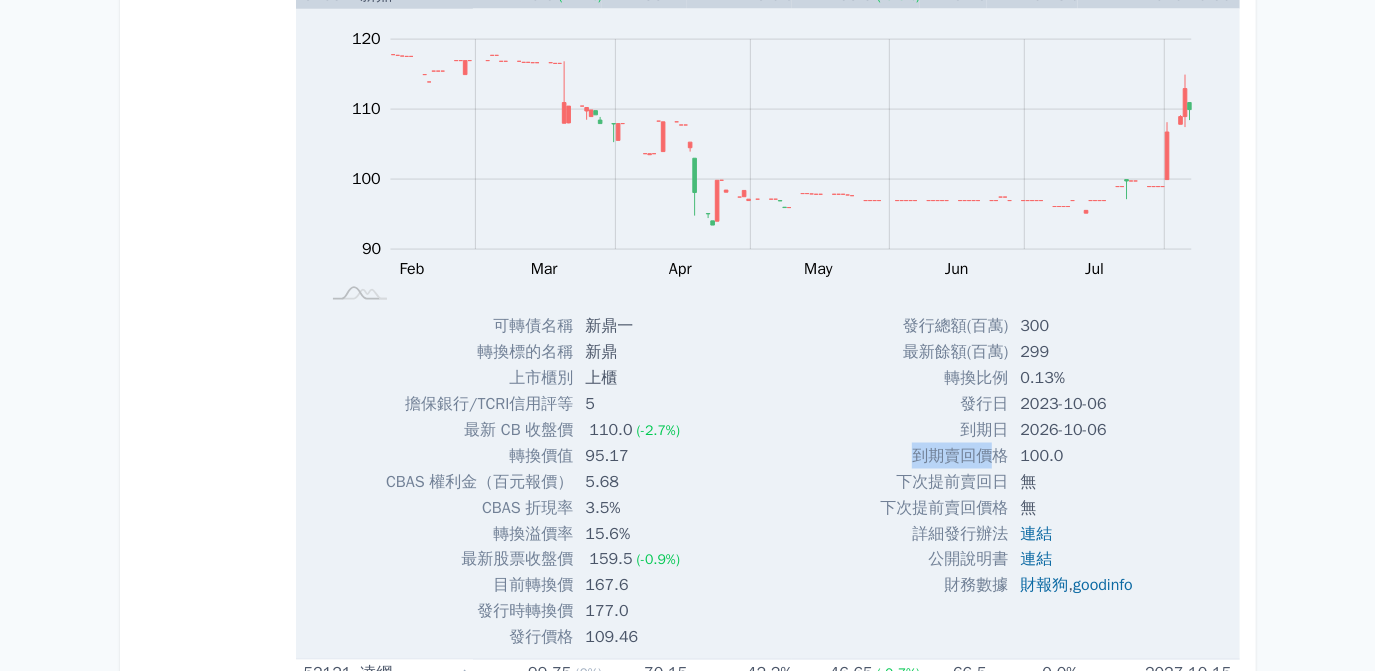 drag, startPoint x: 898, startPoint y: 423, endPoint x: 976, endPoint y: 426, distance: 78.05767 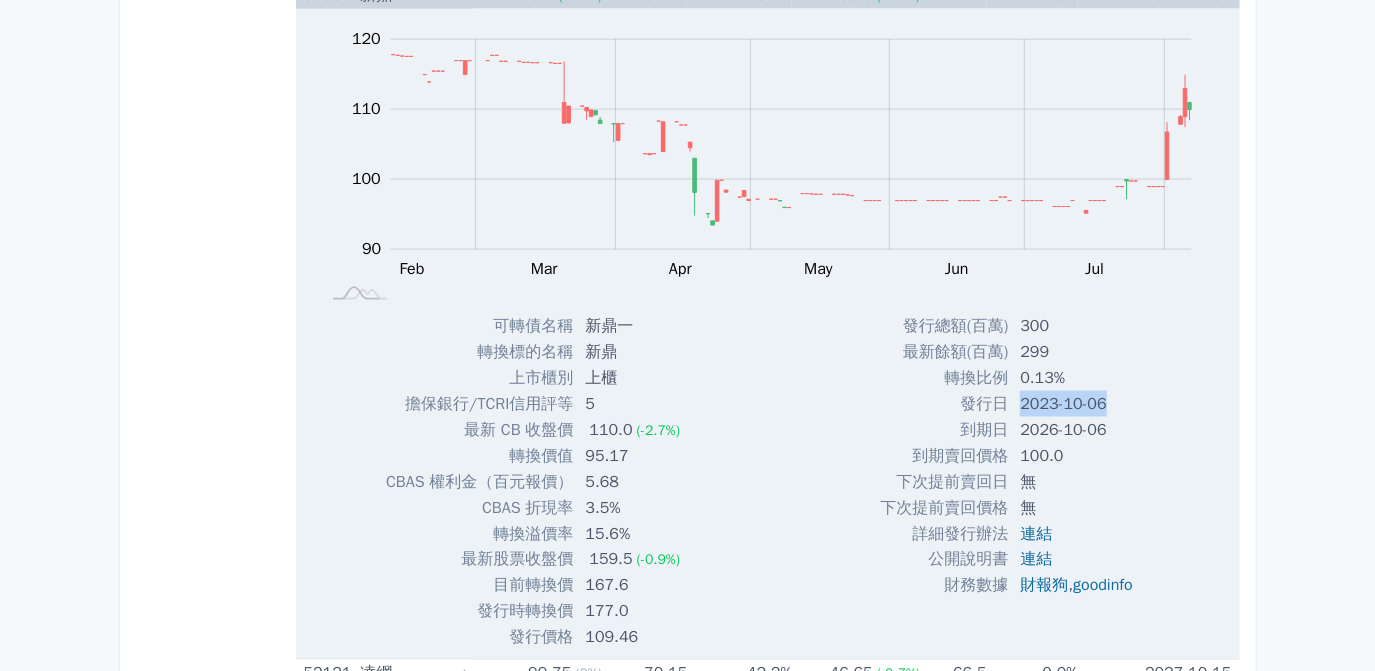 drag, startPoint x: 1009, startPoint y: 376, endPoint x: 1097, endPoint y: 376, distance: 88 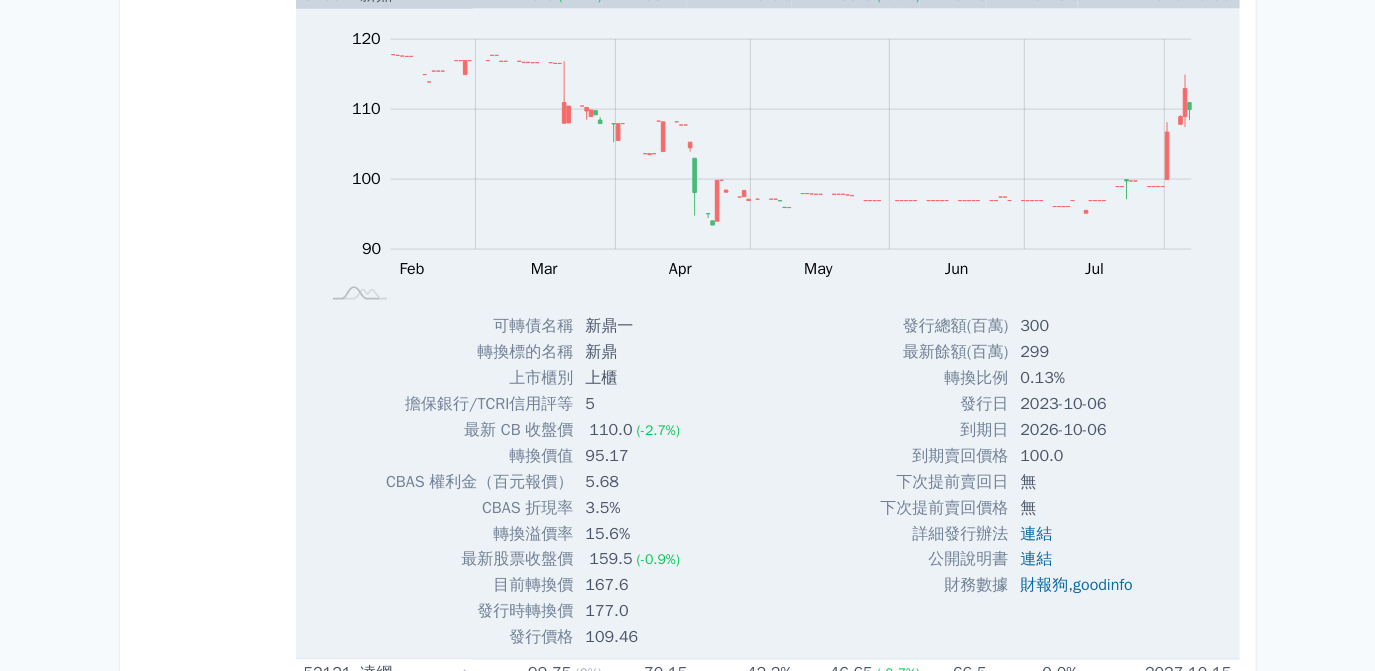 click on "無" at bounding box center [1078, 482] 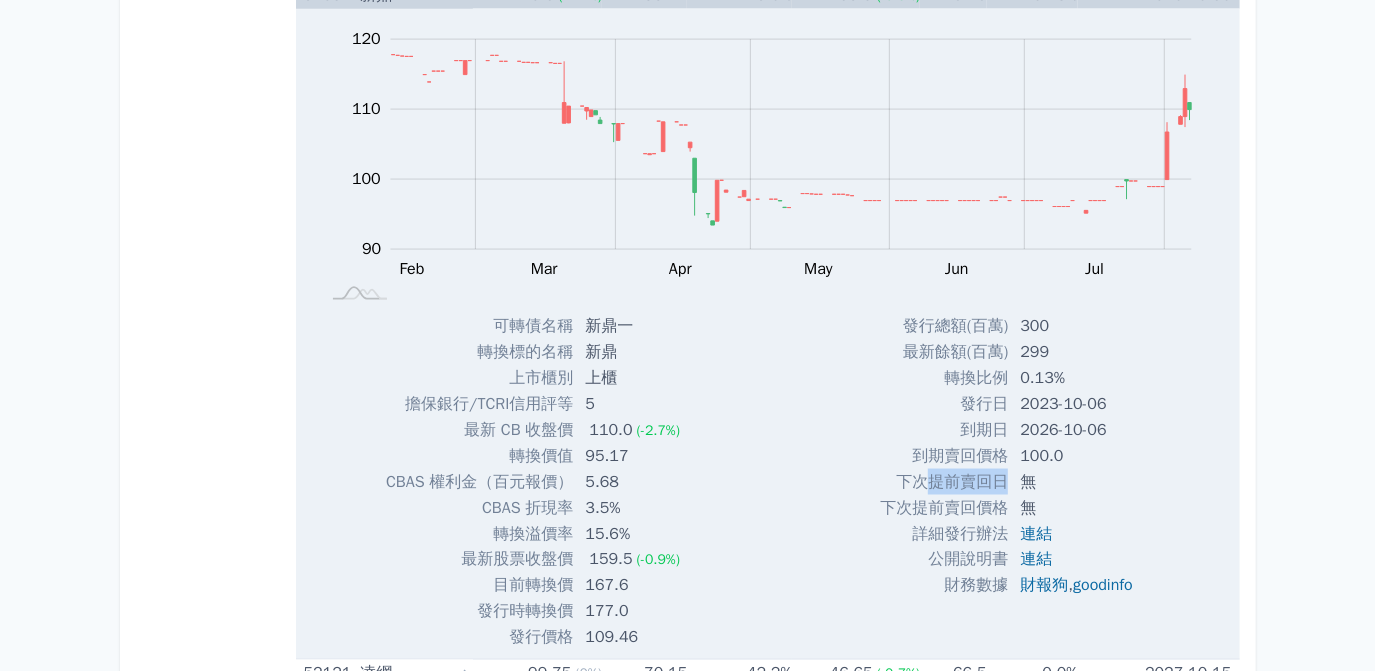 drag, startPoint x: 925, startPoint y: 454, endPoint x: 997, endPoint y: 456, distance: 72.02777 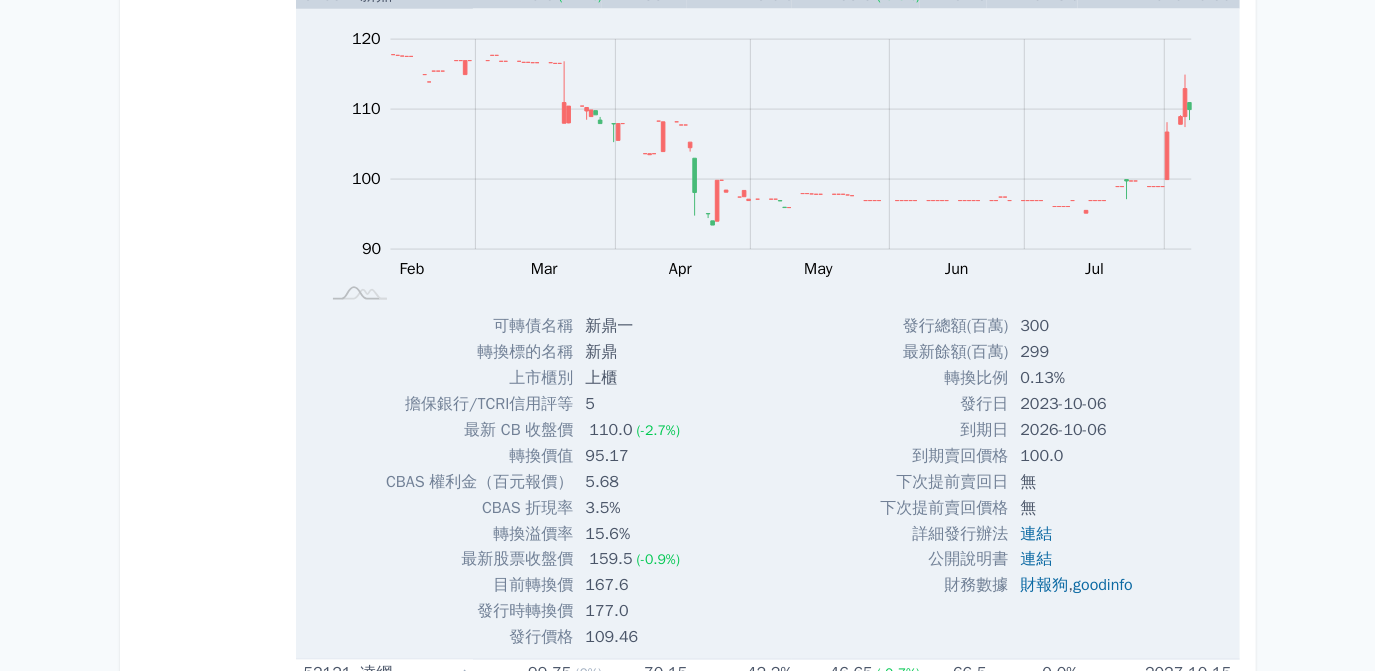 click on "無" at bounding box center [1078, 508] 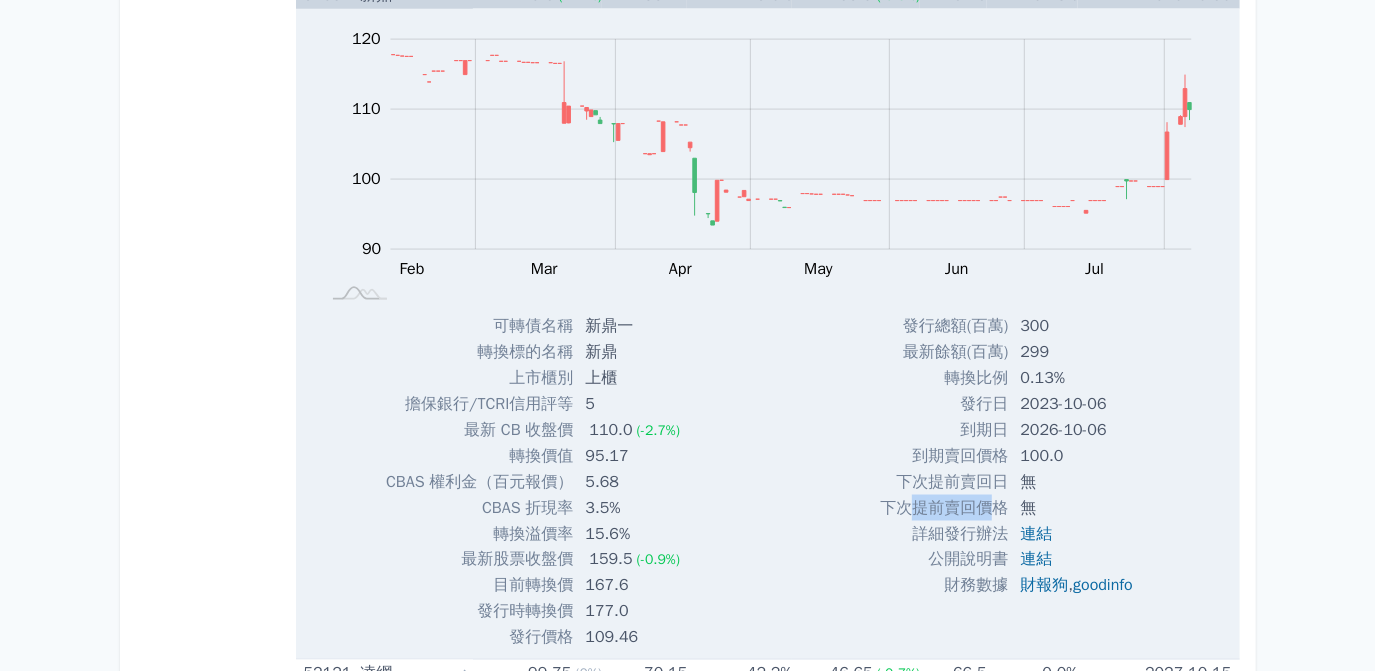 drag, startPoint x: 904, startPoint y: 479, endPoint x: 989, endPoint y: 484, distance: 85.146935 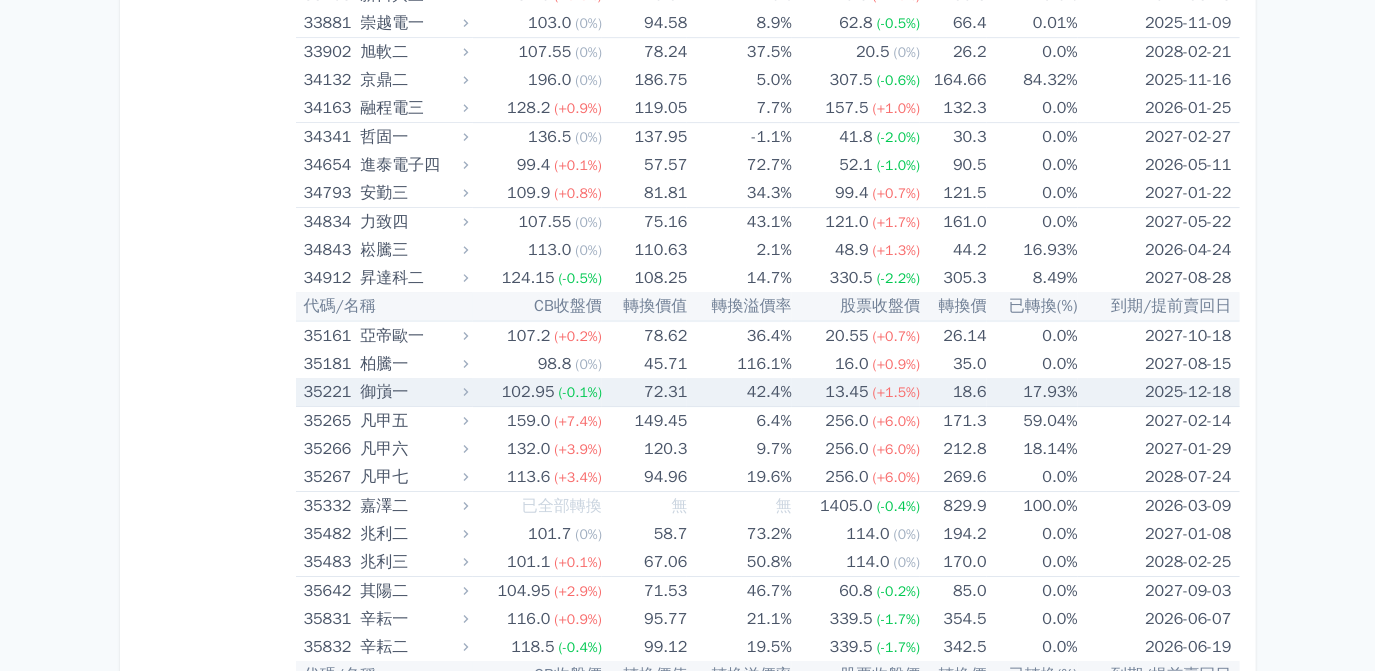 scroll, scrollTop: 4272, scrollLeft: 0, axis: vertical 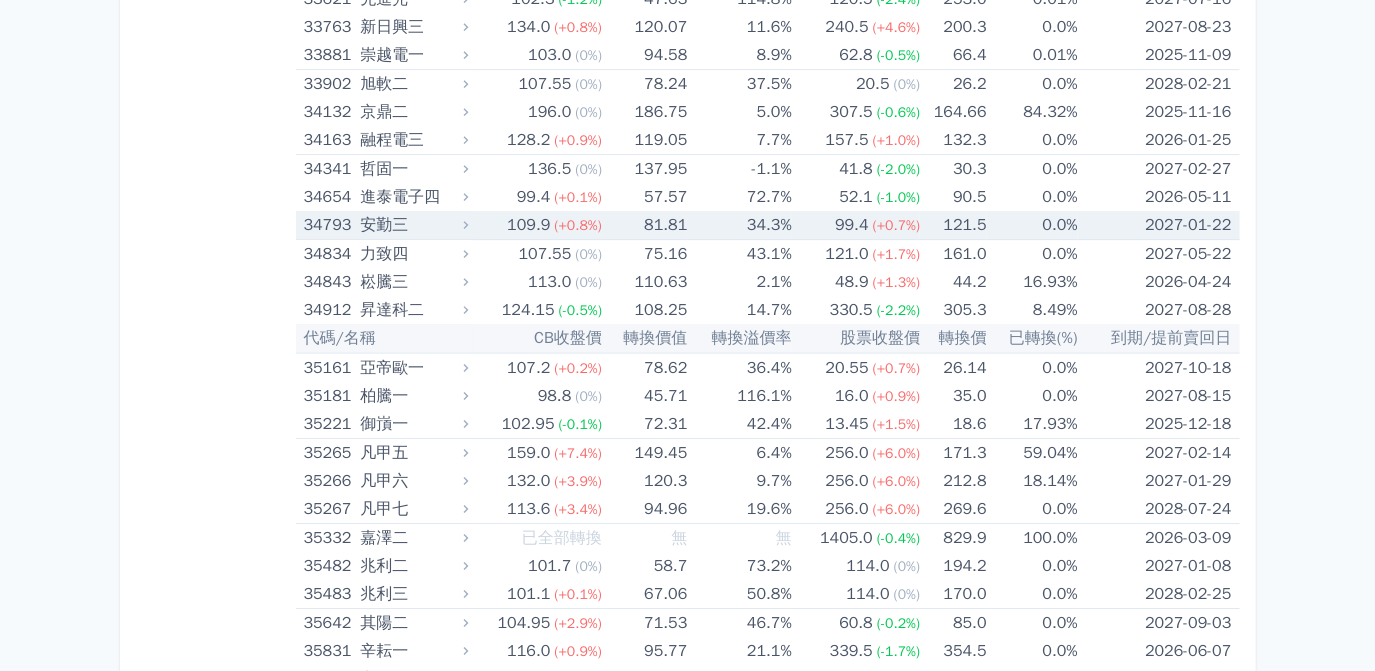 click on "安勤三" at bounding box center (412, 225) 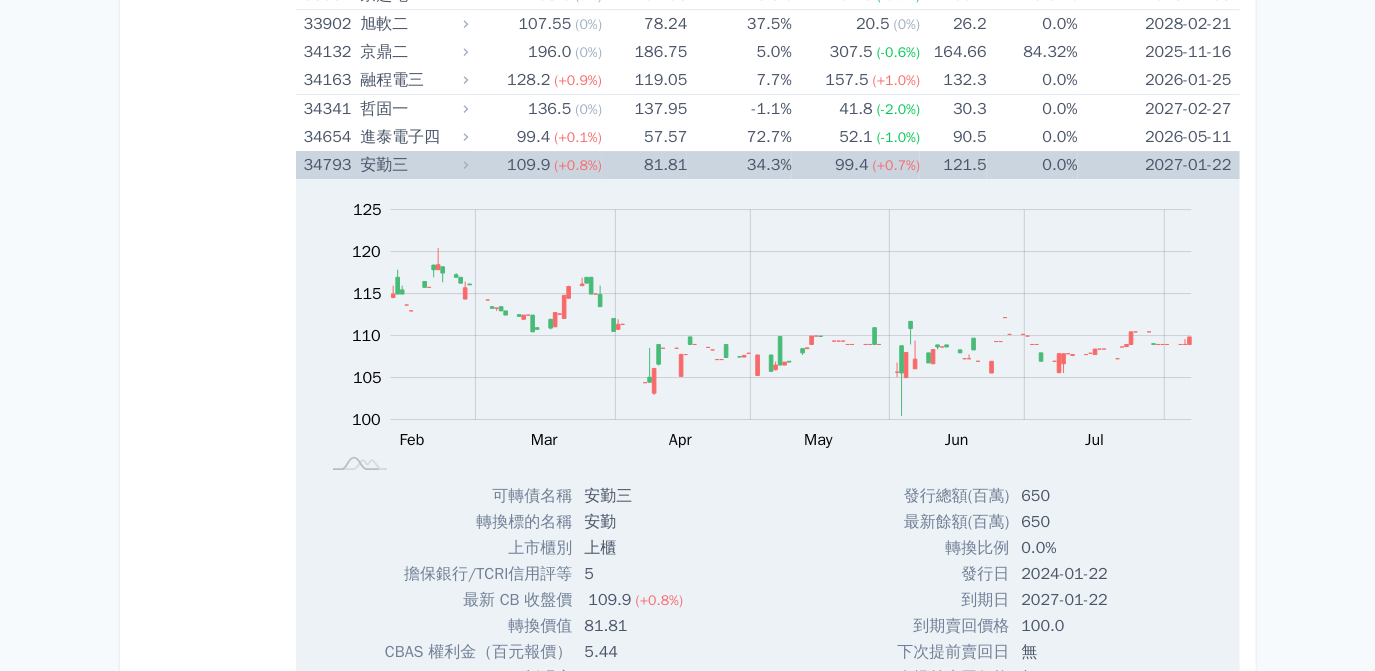 scroll, scrollTop: 4363, scrollLeft: 0, axis: vertical 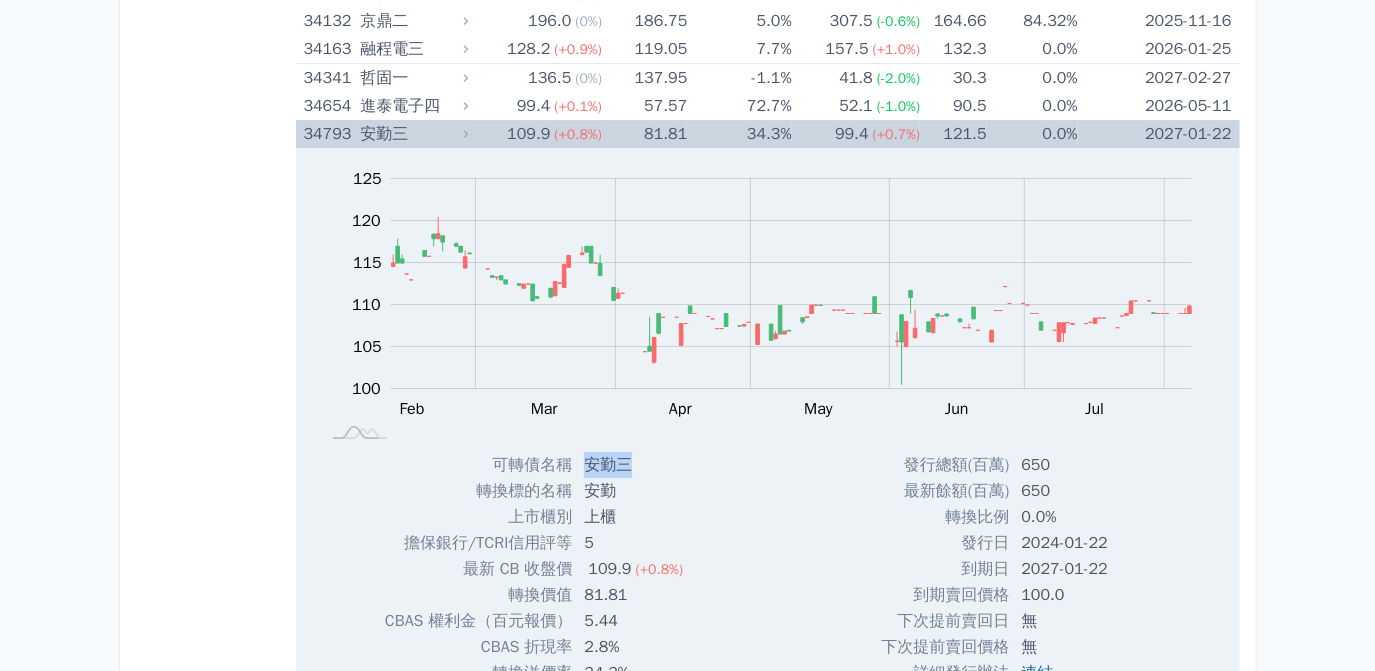 drag, startPoint x: 580, startPoint y: 446, endPoint x: 626, endPoint y: 446, distance: 46 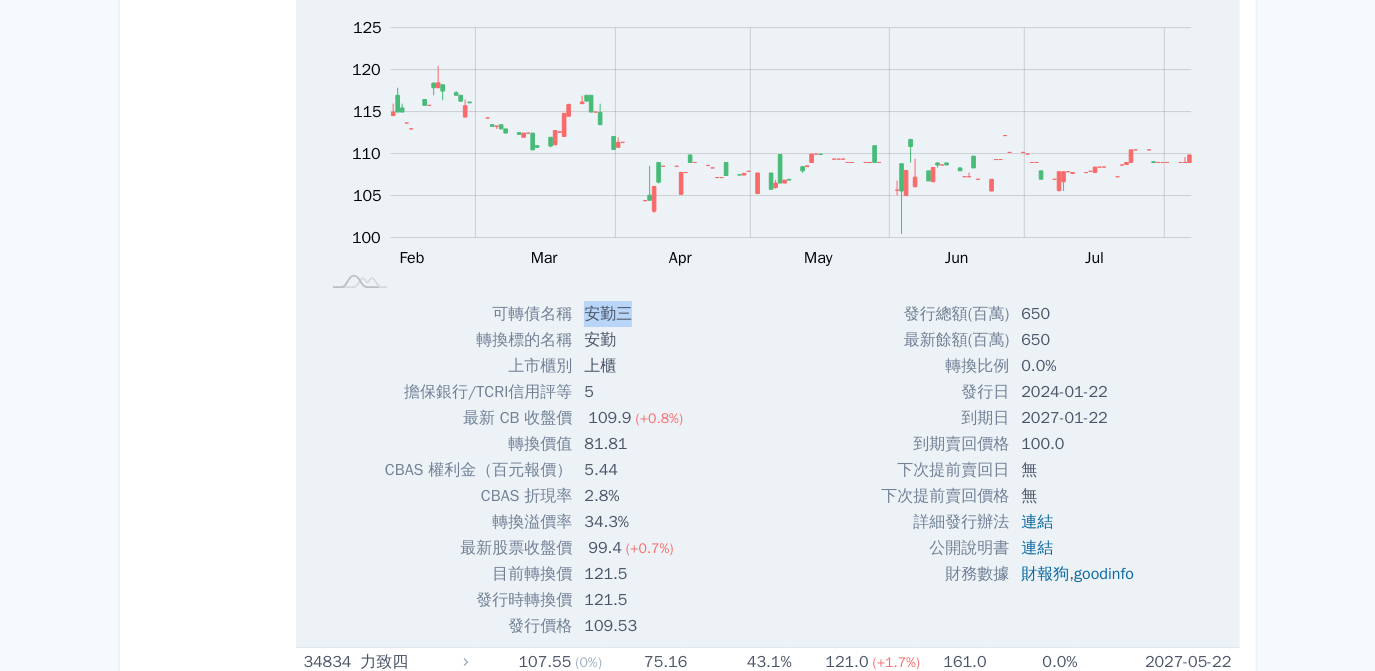scroll, scrollTop: 4545, scrollLeft: 0, axis: vertical 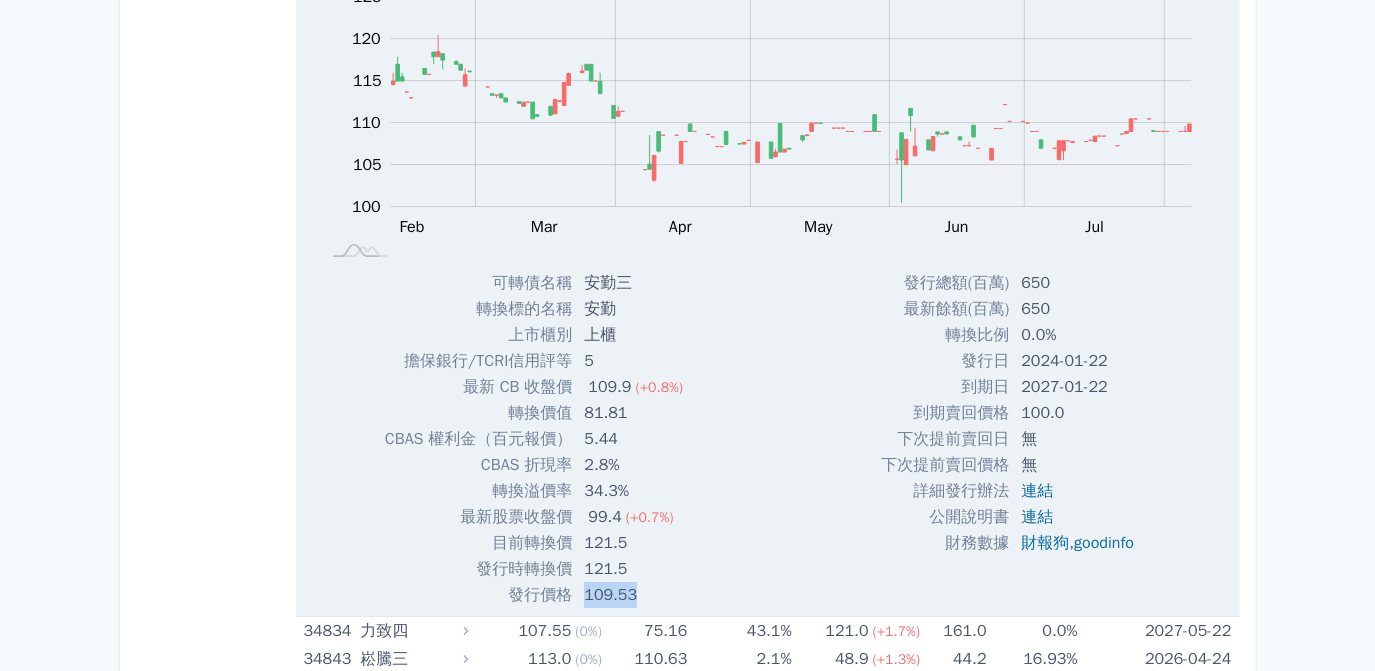 drag, startPoint x: 584, startPoint y: 577, endPoint x: 629, endPoint y: 577, distance: 45 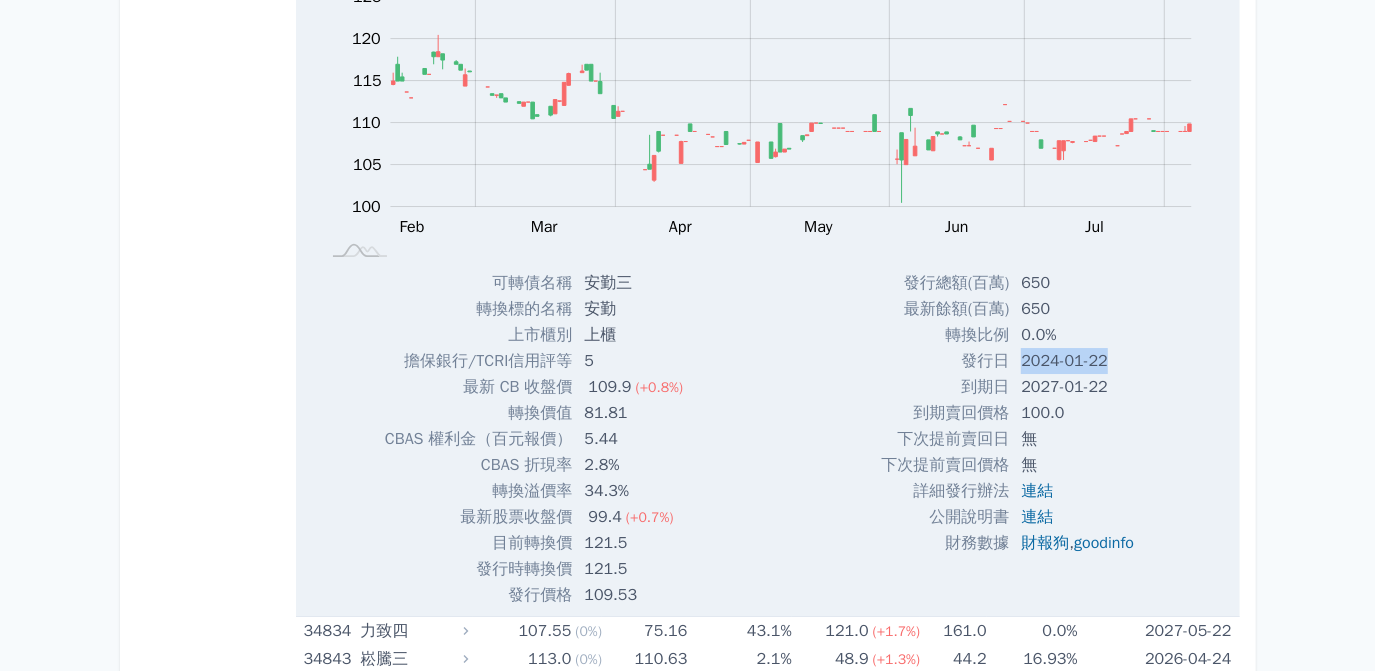 drag, startPoint x: 1010, startPoint y: 346, endPoint x: 1101, endPoint y: 345, distance: 91.00549 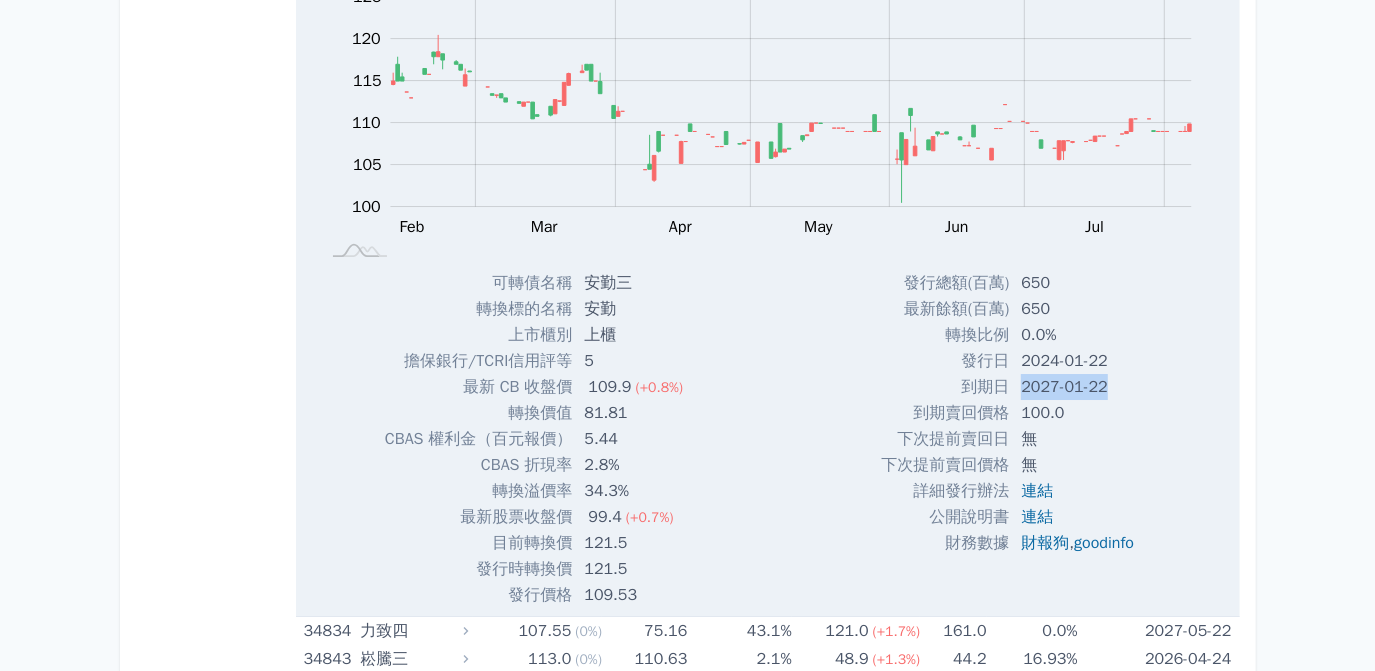 drag, startPoint x: 1010, startPoint y: 366, endPoint x: 1096, endPoint y: 368, distance: 86.023254 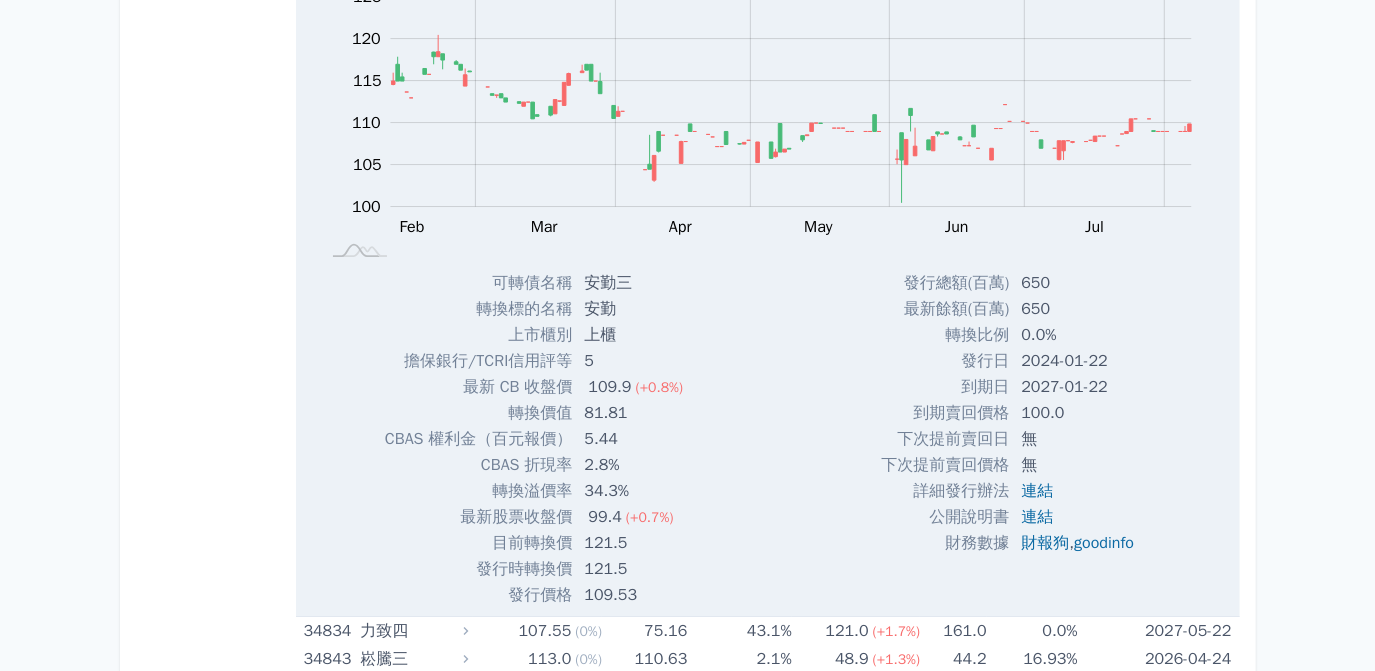 click on "開: 112.55
650
最新餘額(百萬)
650
轉換比例
0.0%
發行日
[DATE]
到期日
[DATE]
100.0 無 ," at bounding box center [1014, 439] 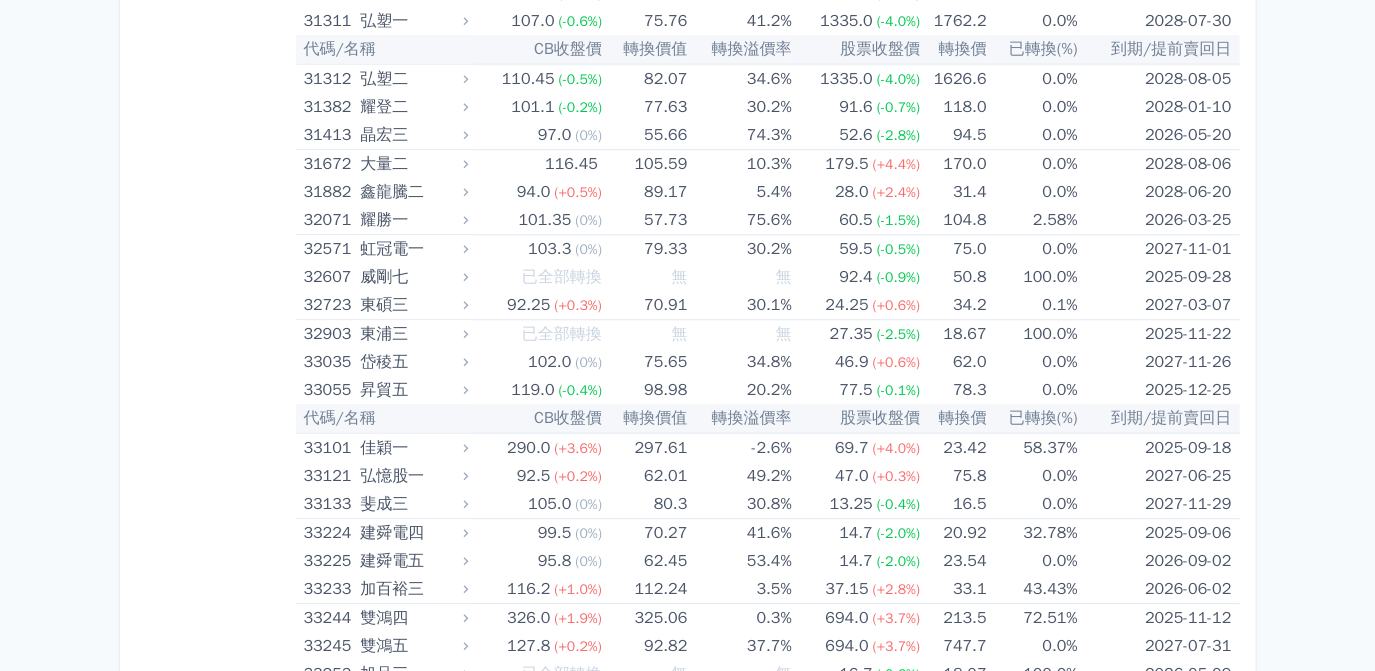 scroll, scrollTop: 3636, scrollLeft: 0, axis: vertical 